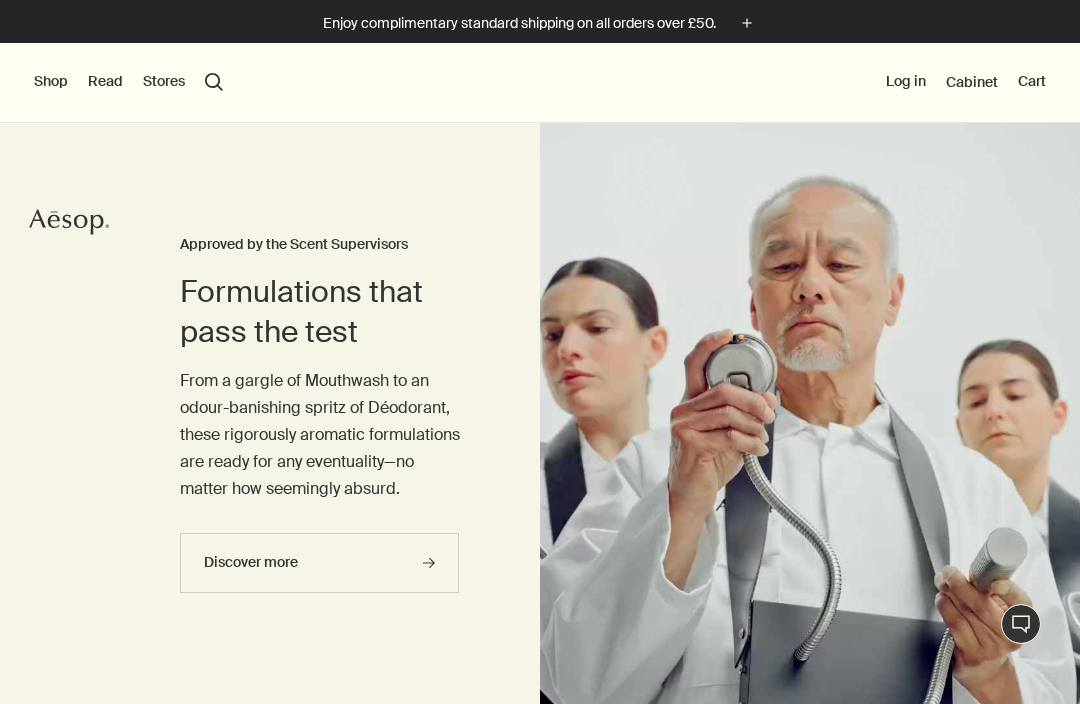 scroll, scrollTop: 0, scrollLeft: 0, axis: both 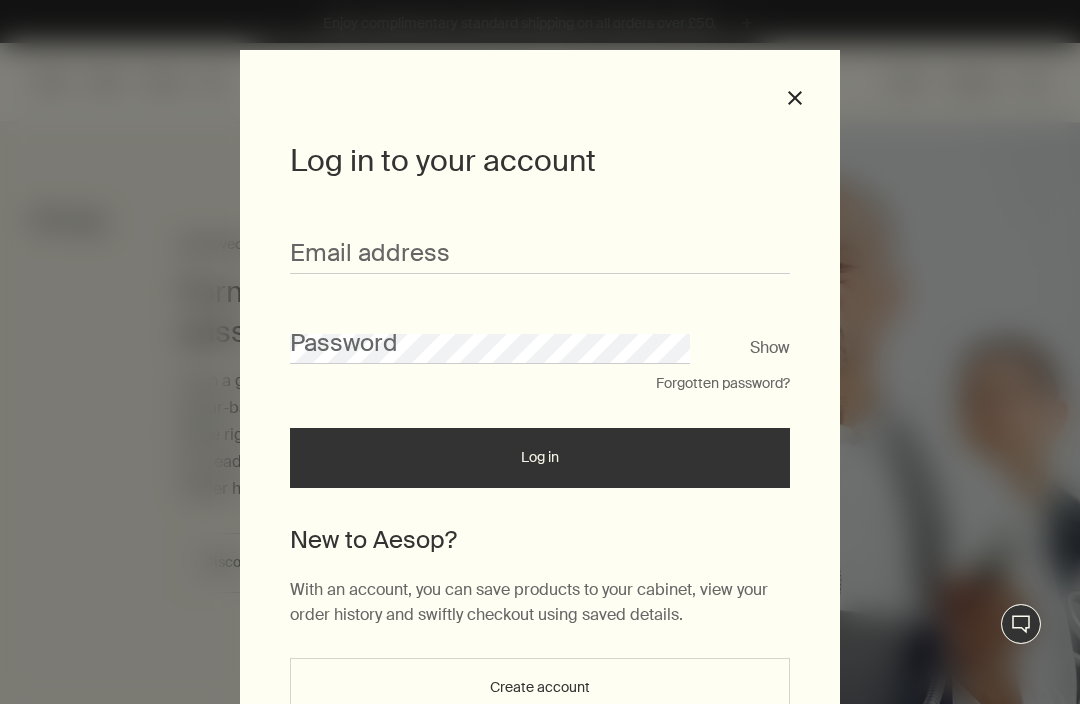click on "Email address Password Show Forgotten password? Log in" at bounding box center (540, 350) 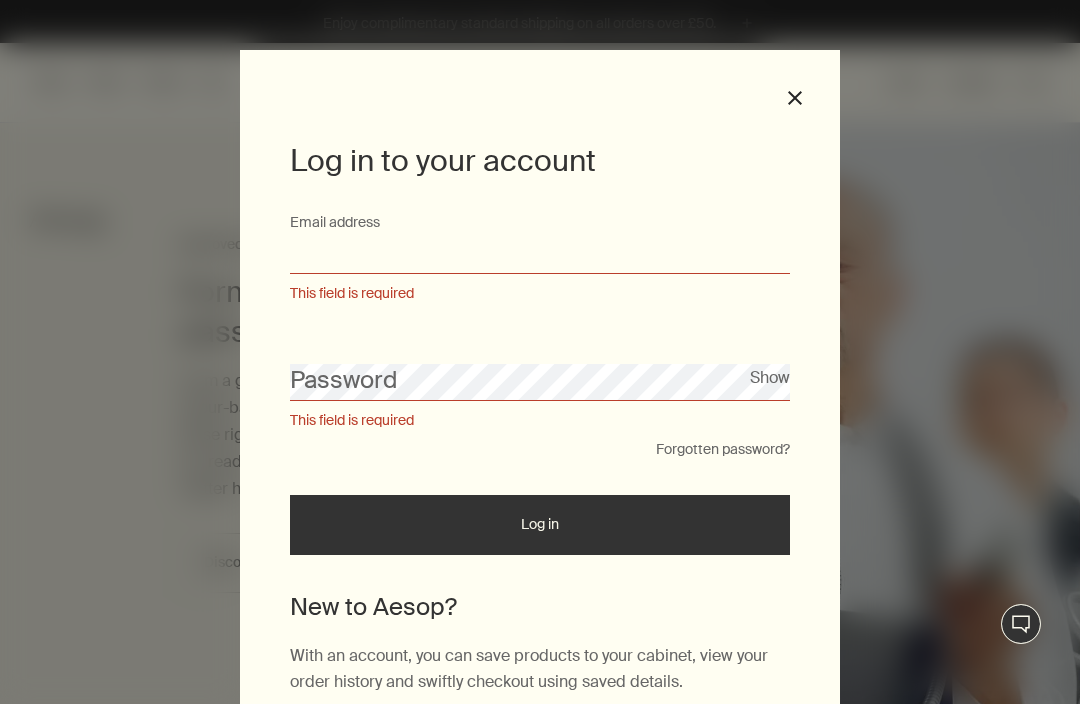 click on "Email address" at bounding box center (540, 255) 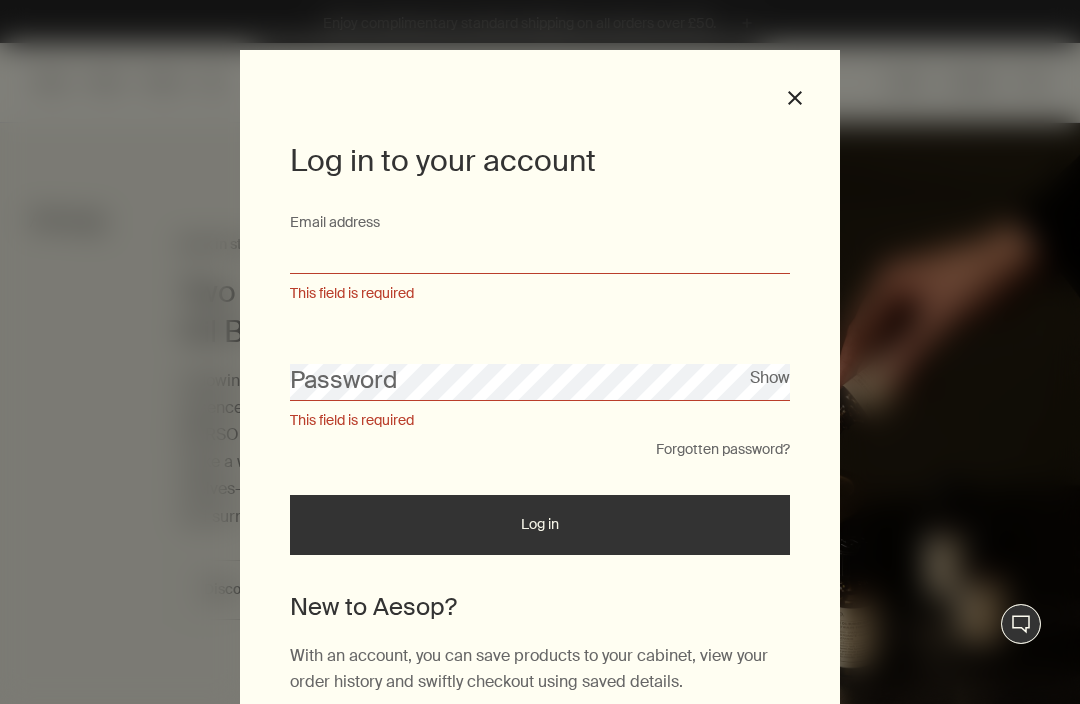 type on "**********" 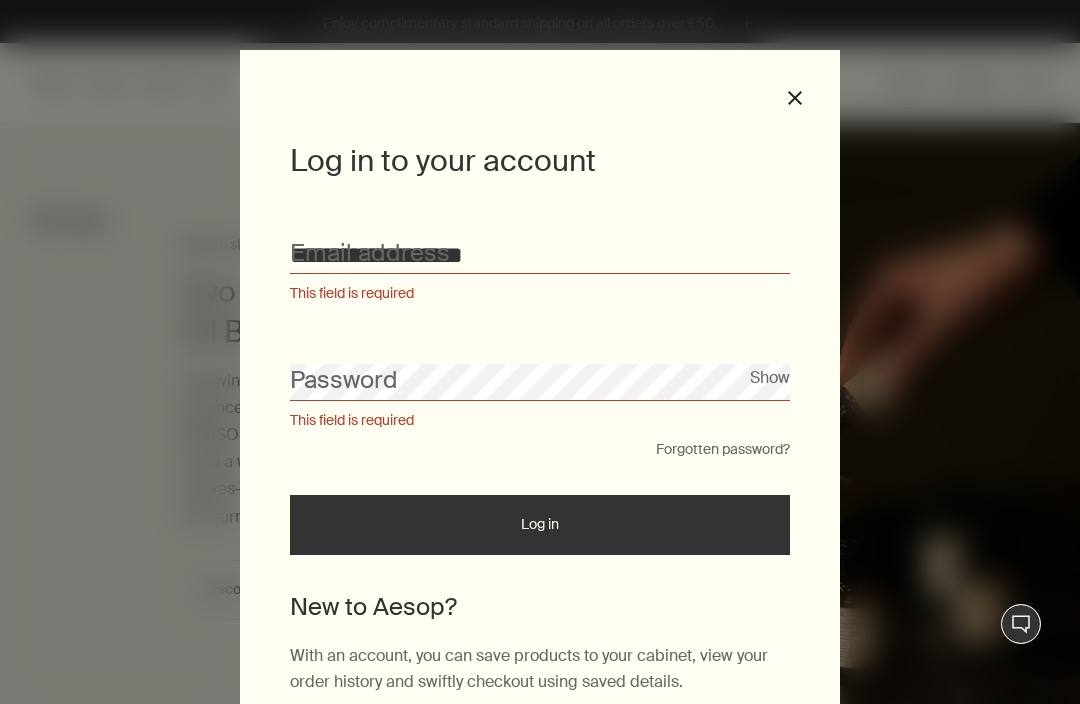 click on "Log in" at bounding box center [540, 525] 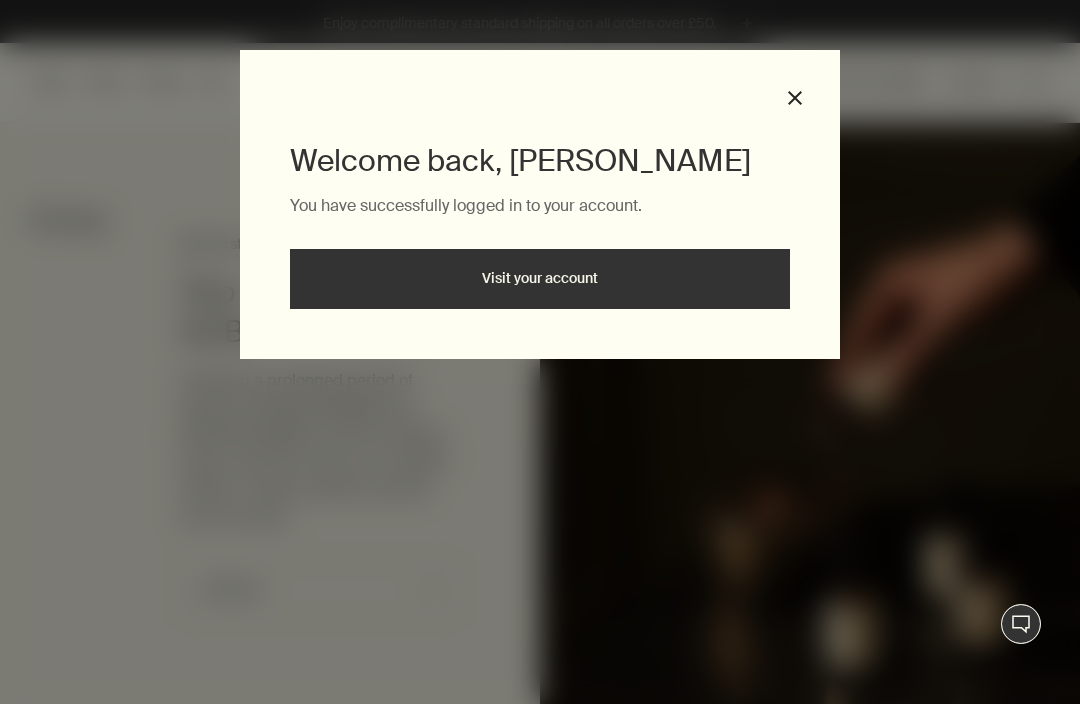 click on "Visit your account" at bounding box center (540, 279) 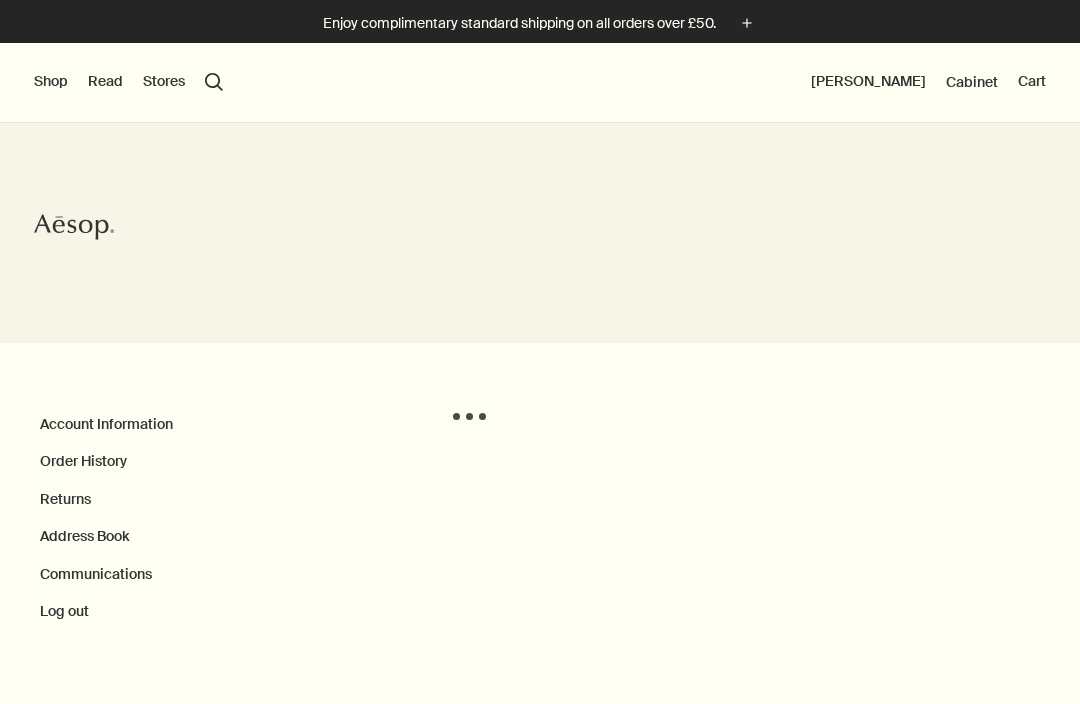 scroll, scrollTop: 0, scrollLeft: 0, axis: both 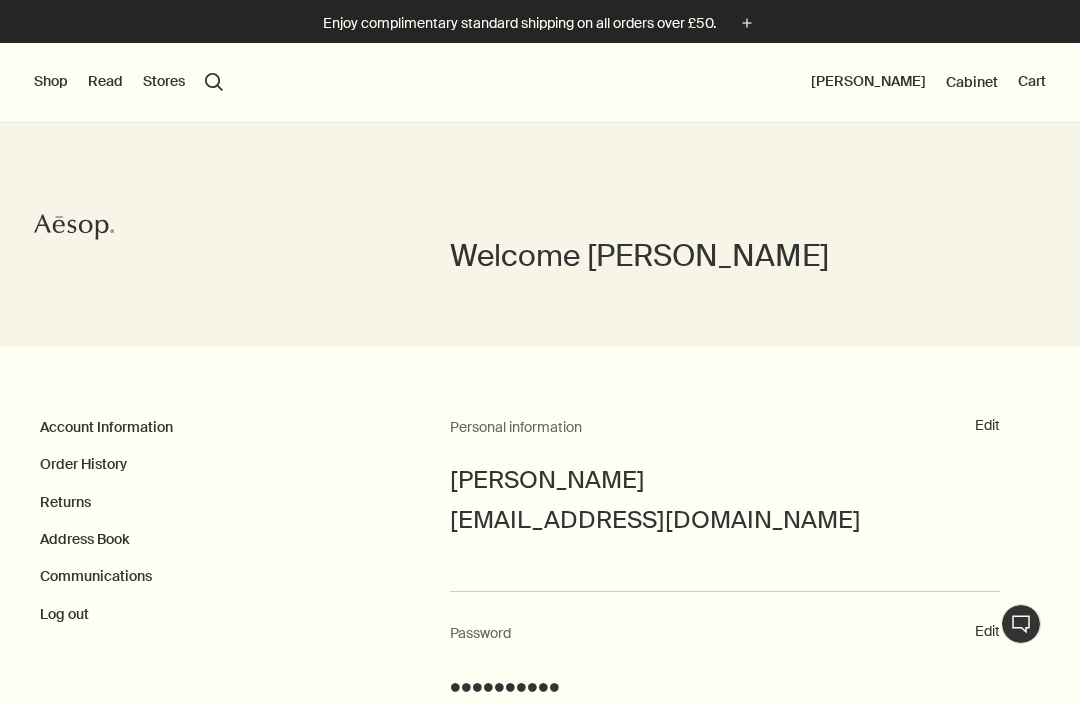 click on "Shop" at bounding box center (51, 82) 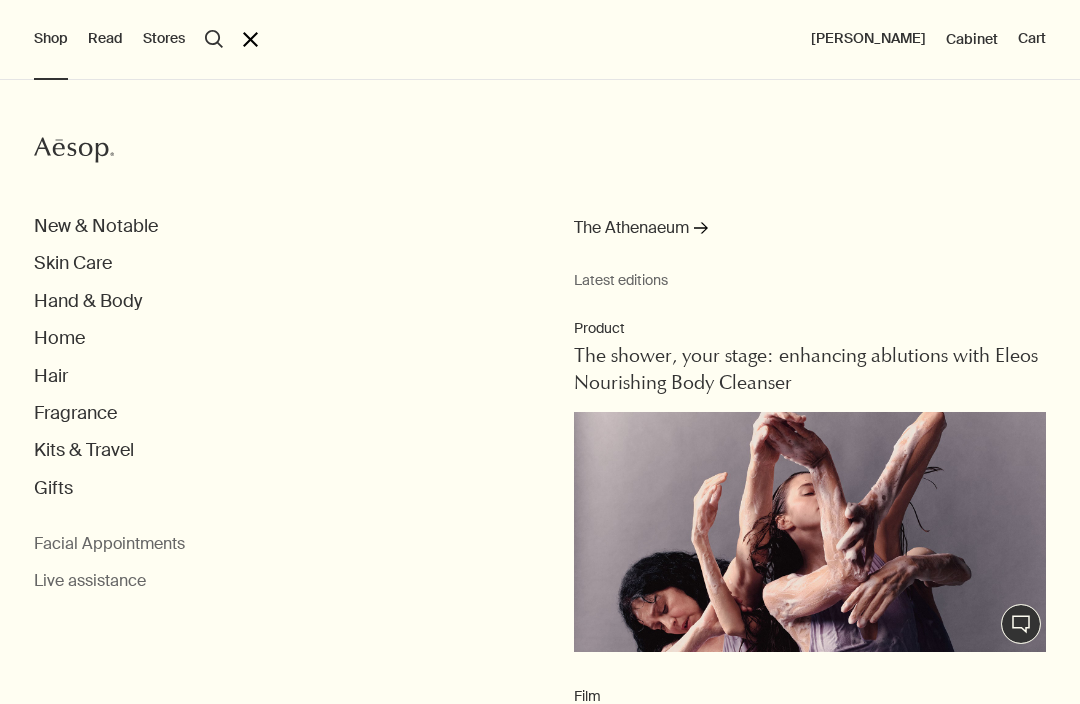 click on "Hand & Body" at bounding box center [88, 301] 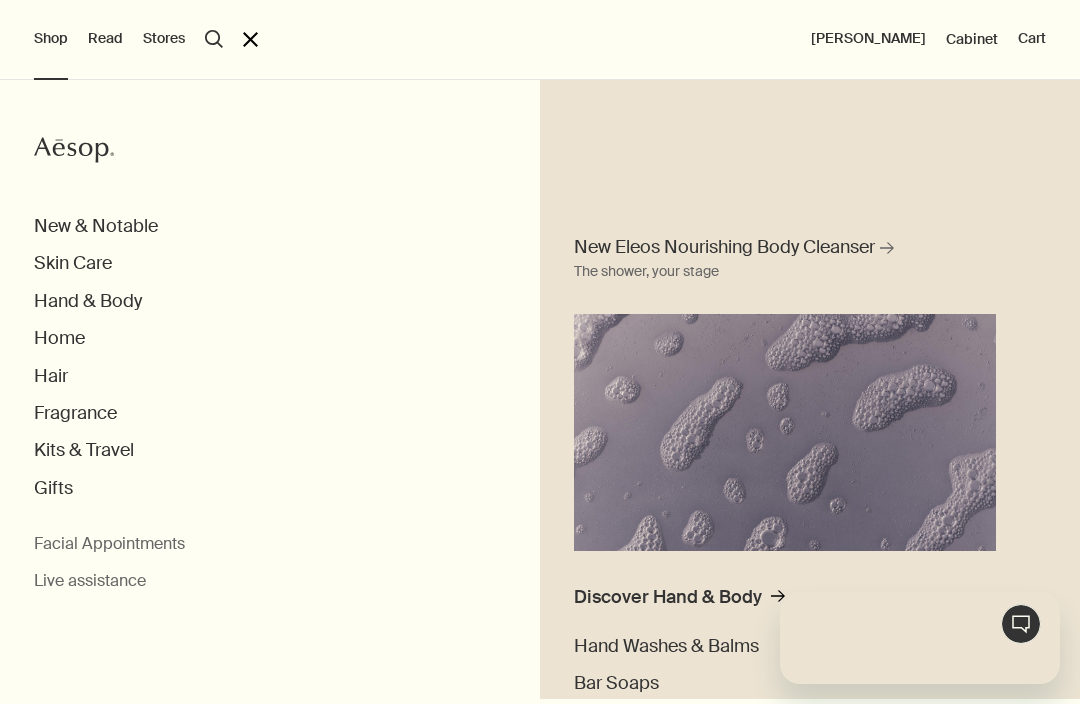 scroll, scrollTop: 0, scrollLeft: 0, axis: both 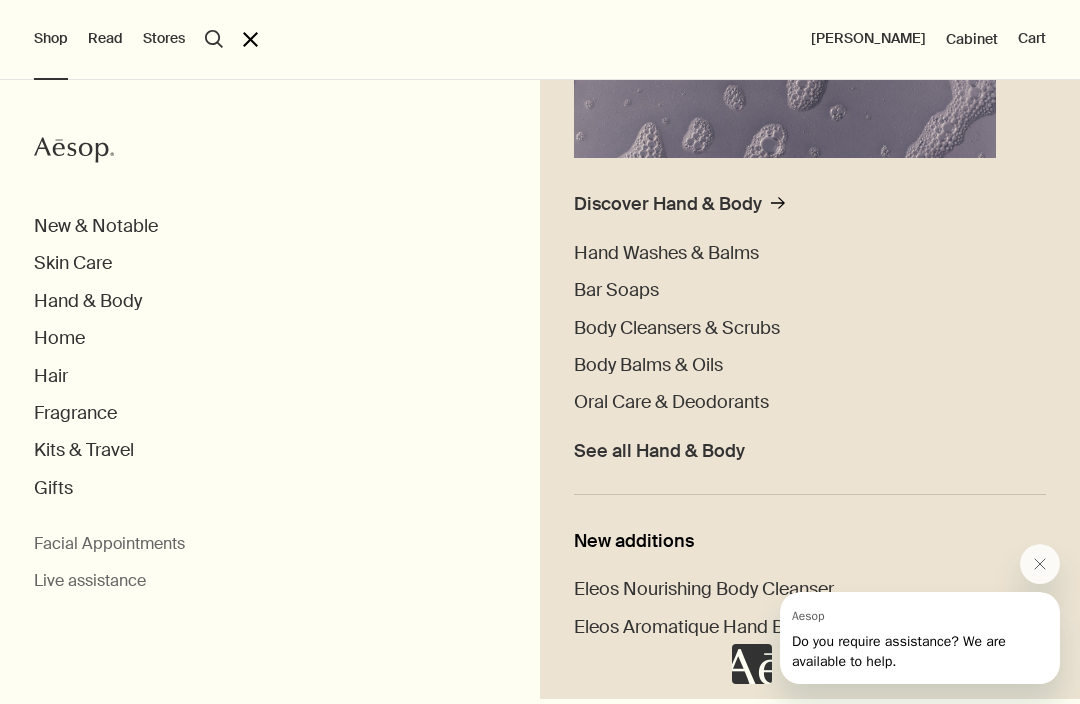 click on "Oral Care & Deodorants" at bounding box center [671, 402] 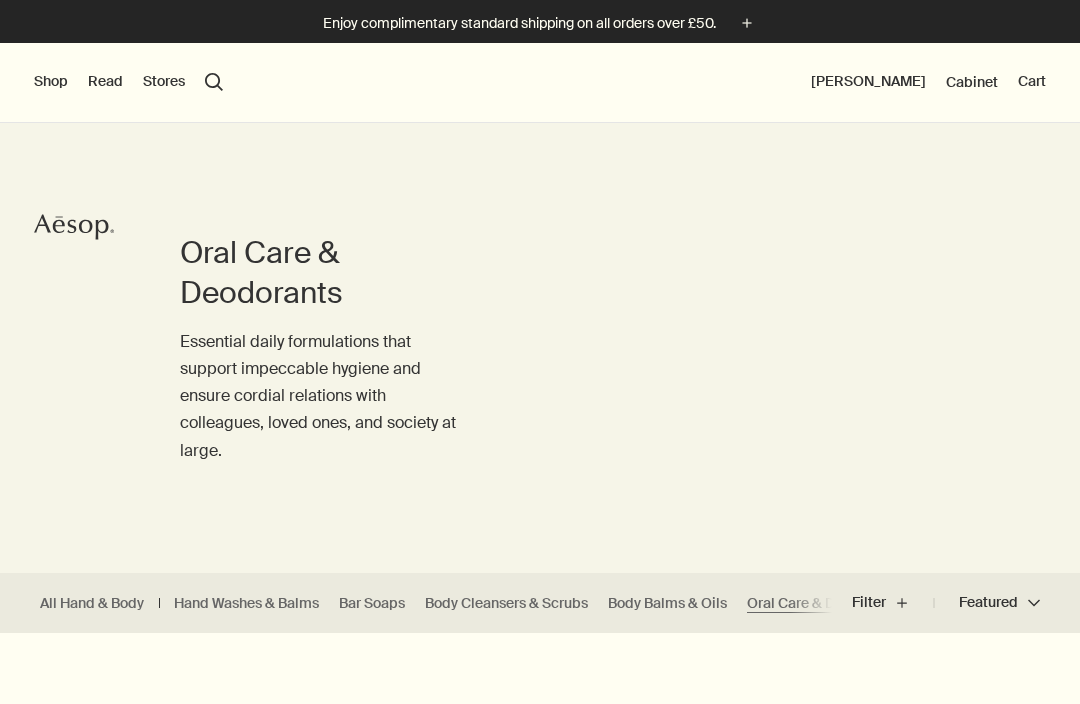 scroll, scrollTop: 0, scrollLeft: 0, axis: both 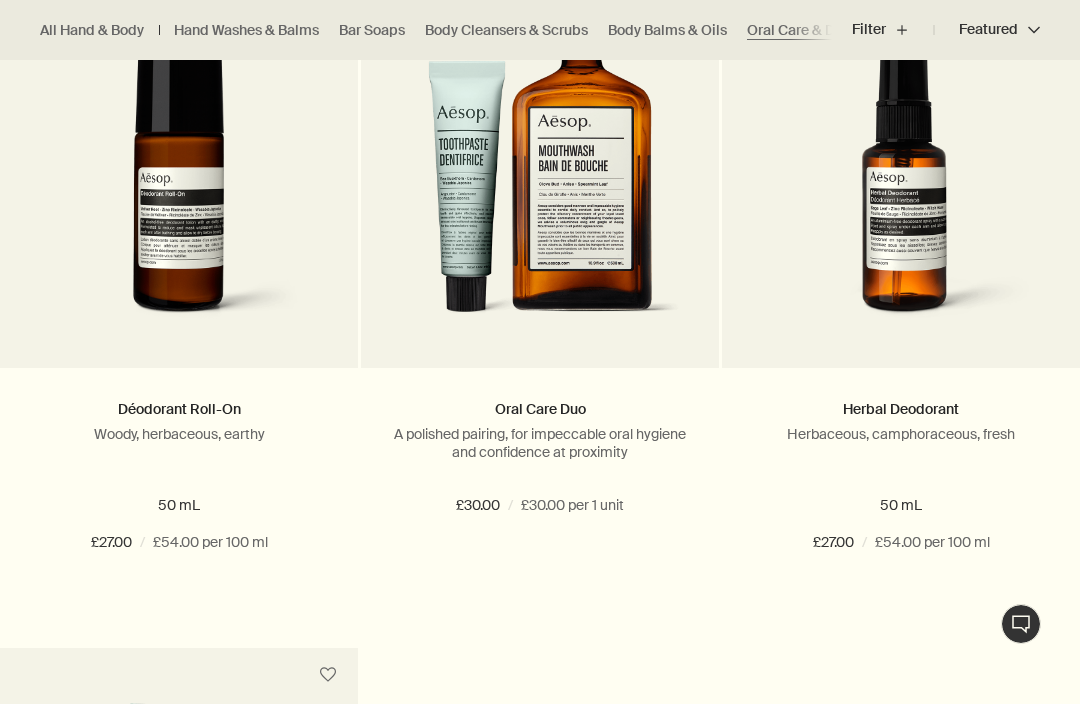 click on "Add Add to your cart" at bounding box center (179, 615) 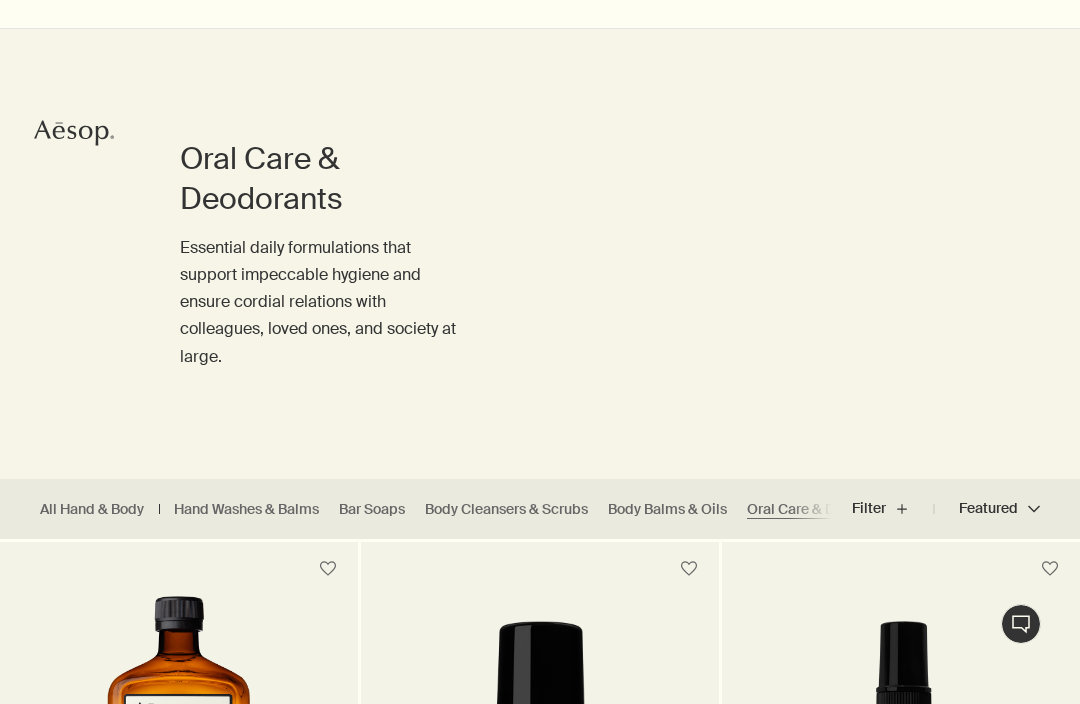 scroll, scrollTop: 0, scrollLeft: 0, axis: both 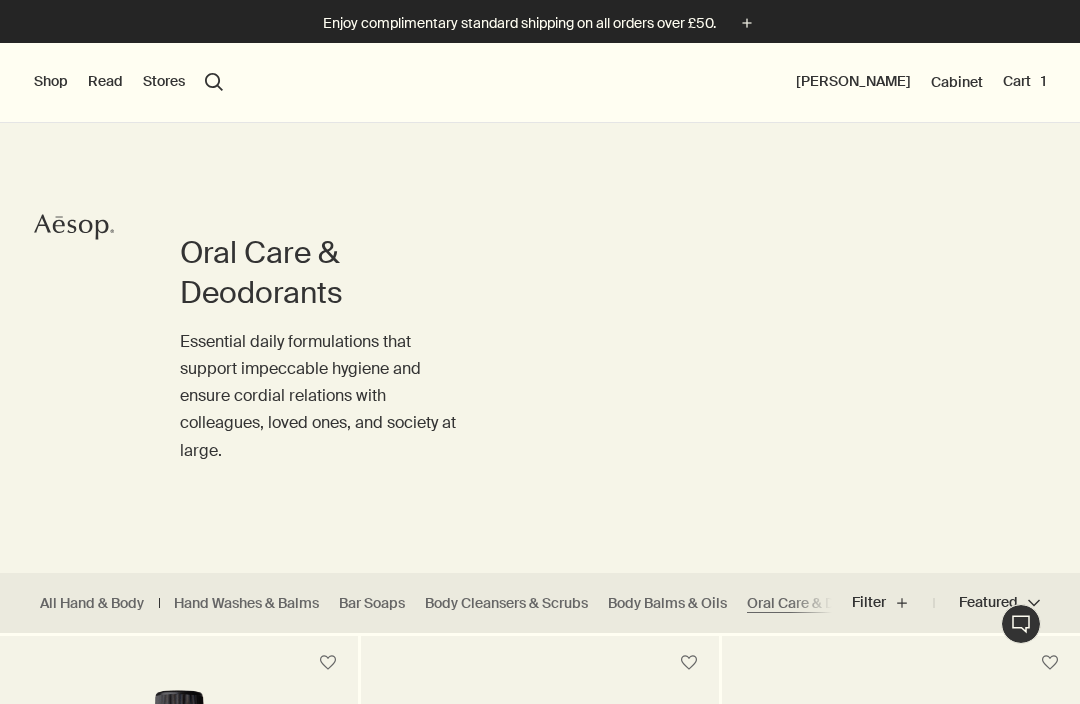 click on "Shop" at bounding box center [51, 82] 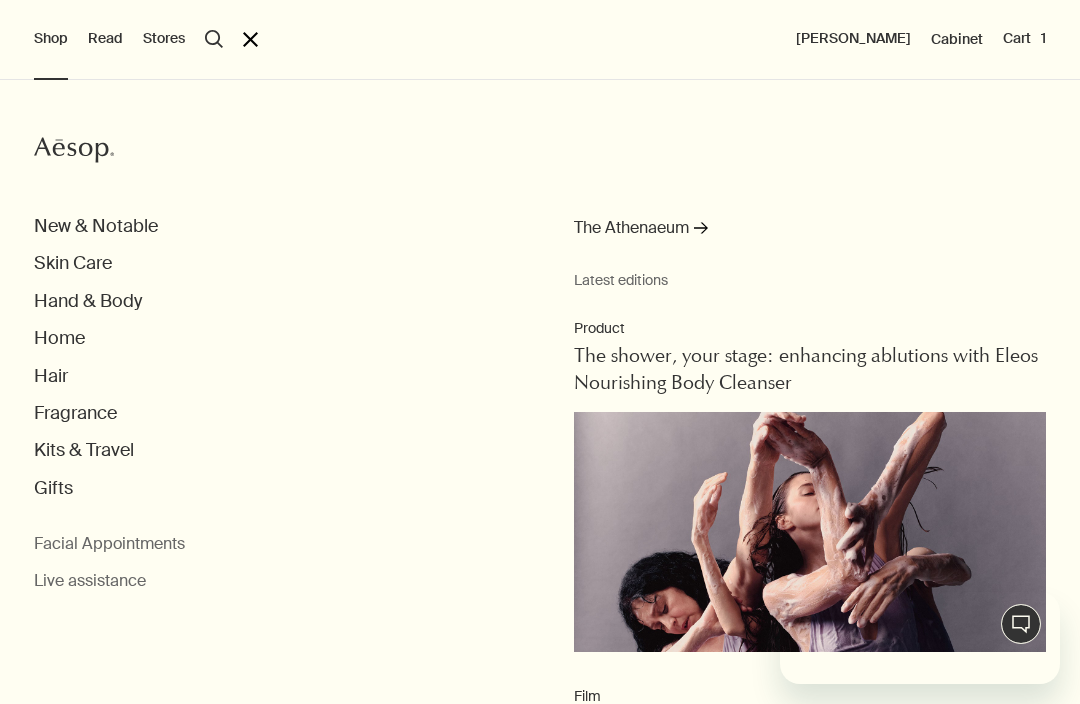 scroll, scrollTop: 0, scrollLeft: 0, axis: both 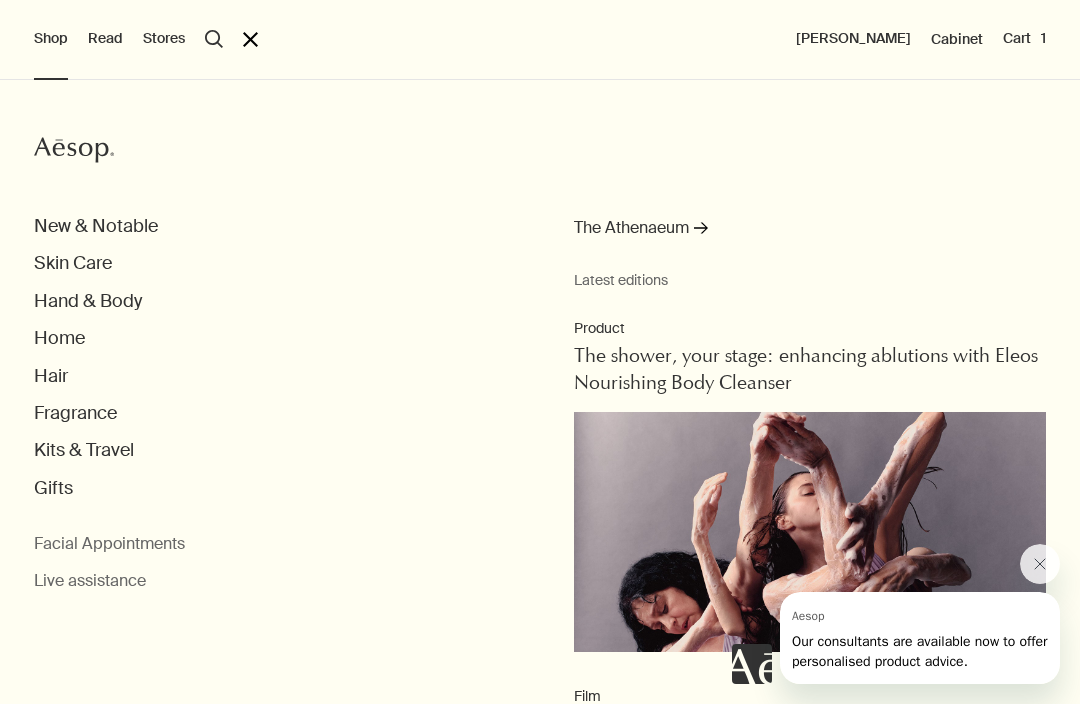 click on "Hair" at bounding box center [51, 376] 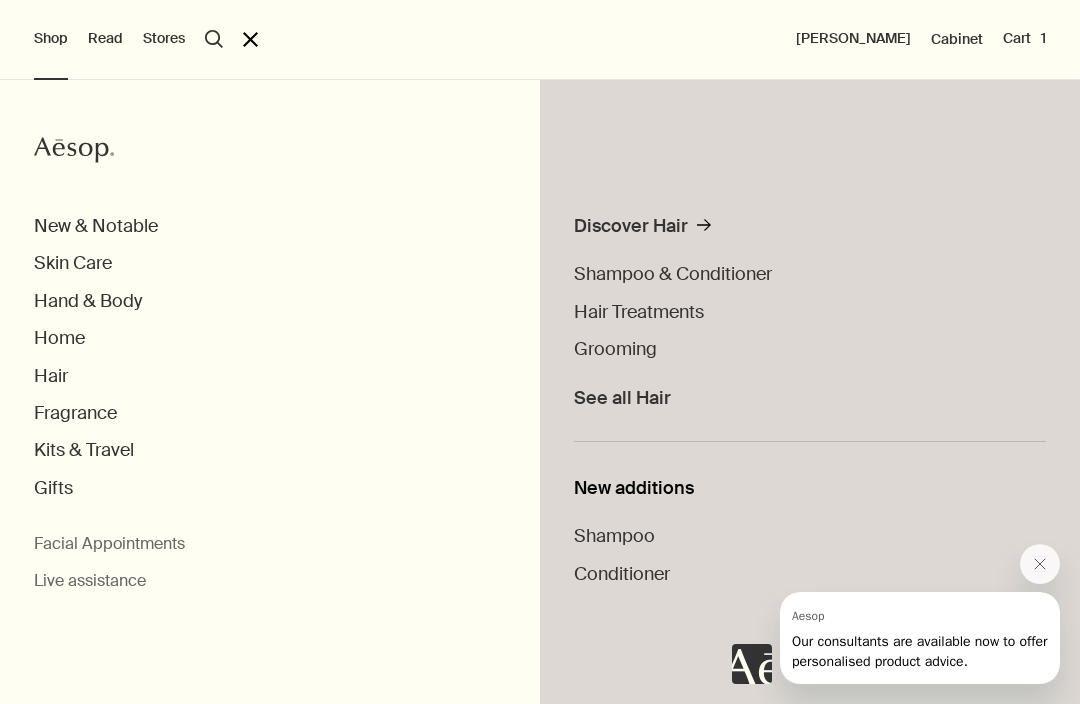 click on "Shampoo & Conditioner" at bounding box center (673, 274) 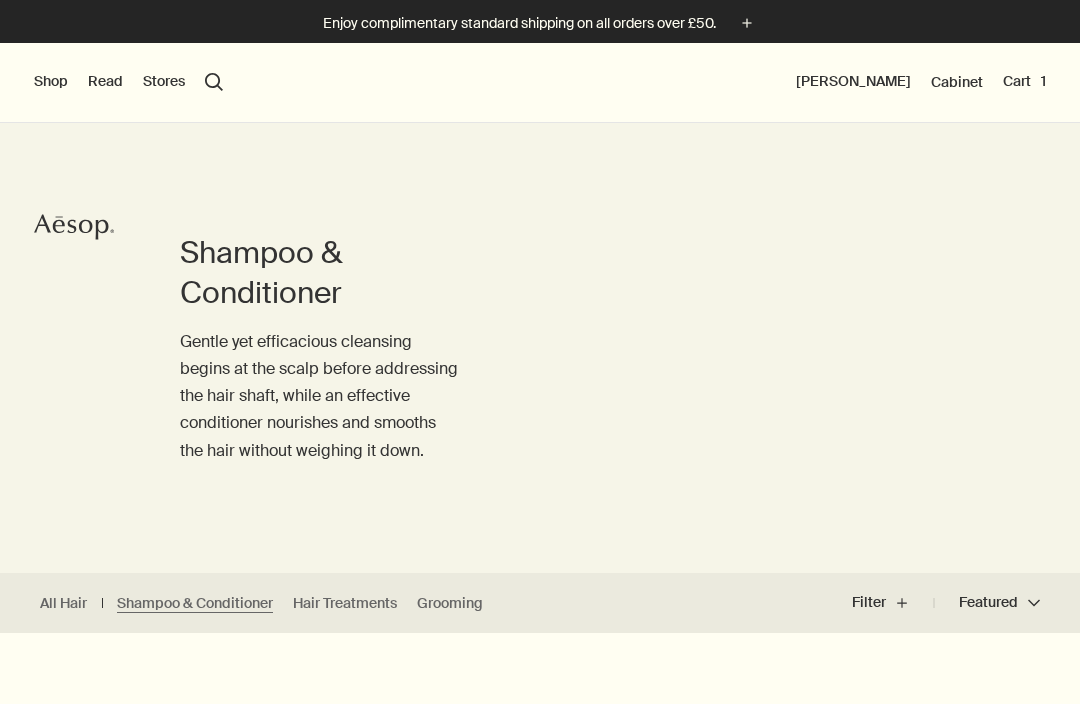 scroll, scrollTop: 0, scrollLeft: 0, axis: both 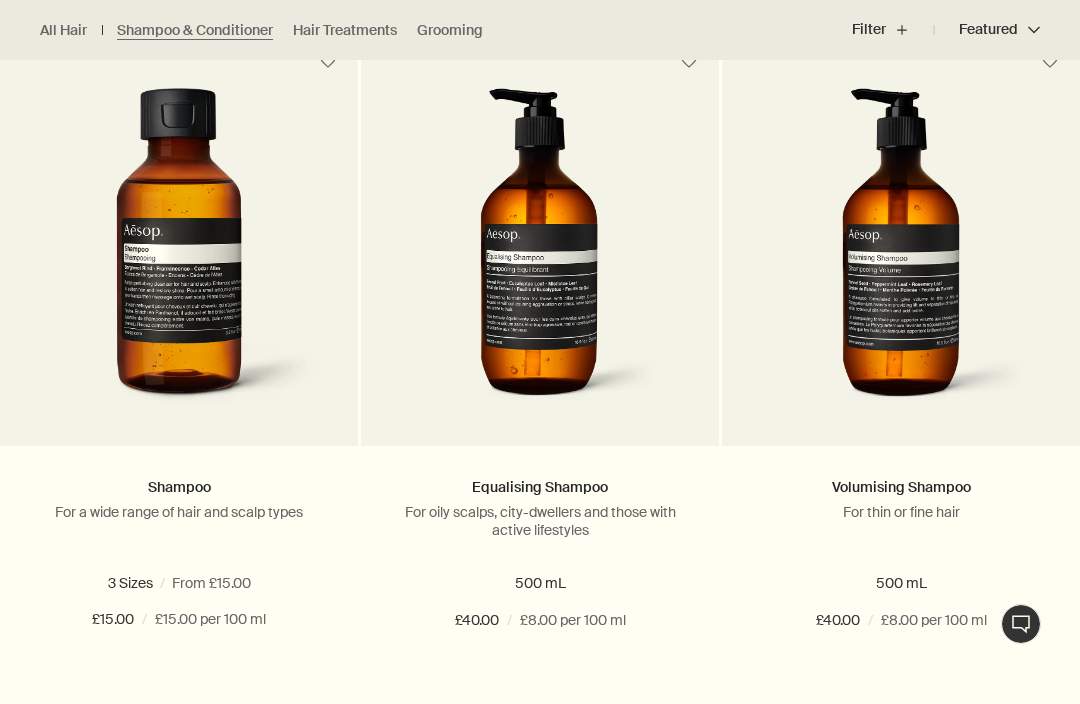 click on "500 mL" at bounding box center (167, 583) 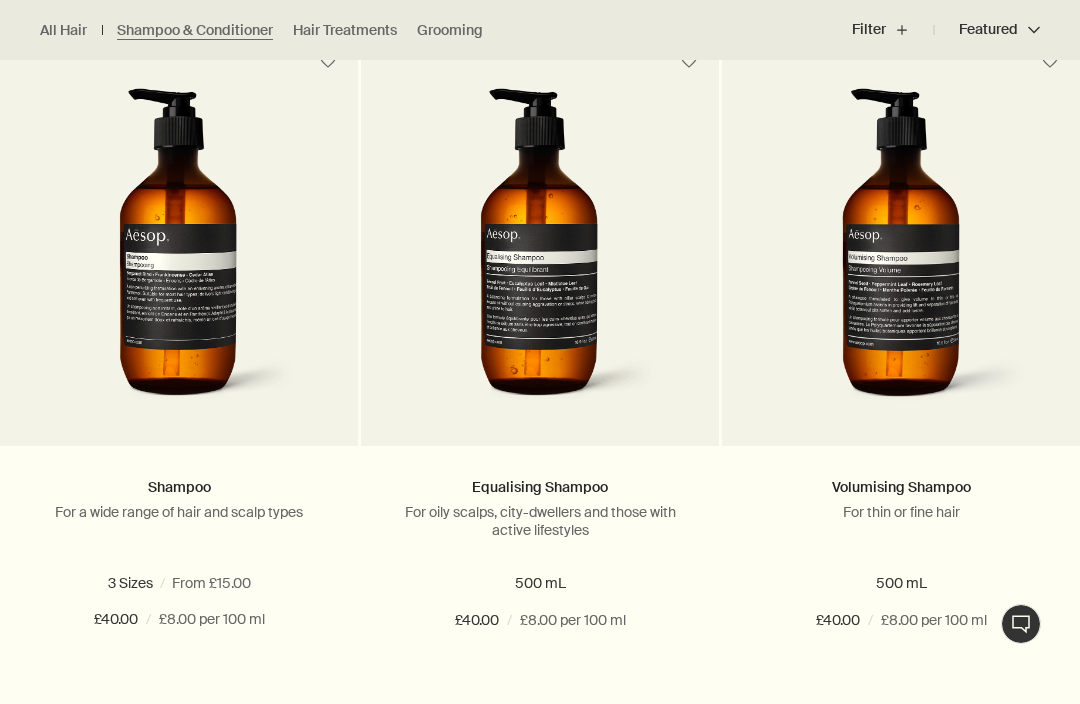 click on "500 mL refill" at bounding box center (281, 583) 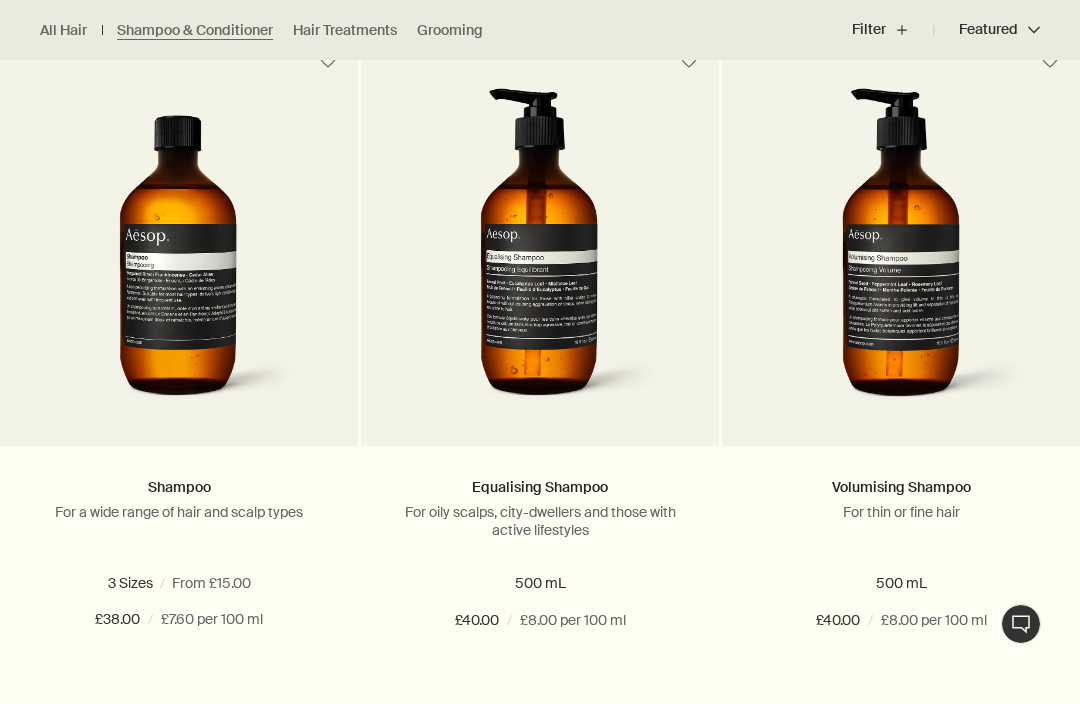 click on "100mL" at bounding box center (72, 583) 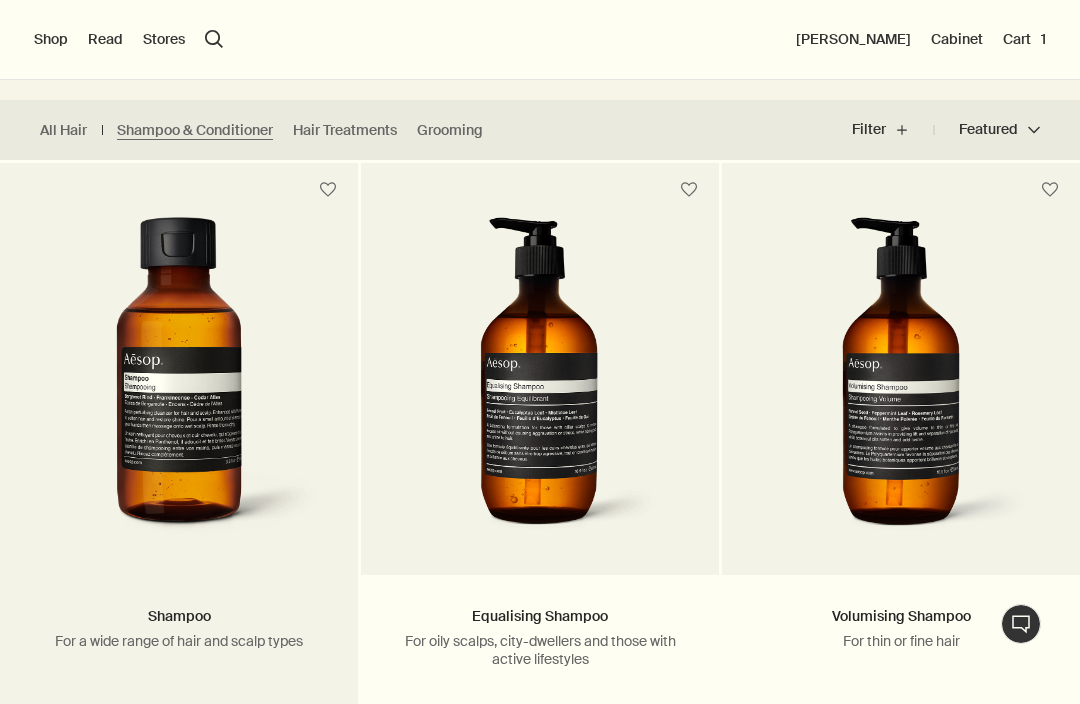 scroll, scrollTop: 191, scrollLeft: 0, axis: vertical 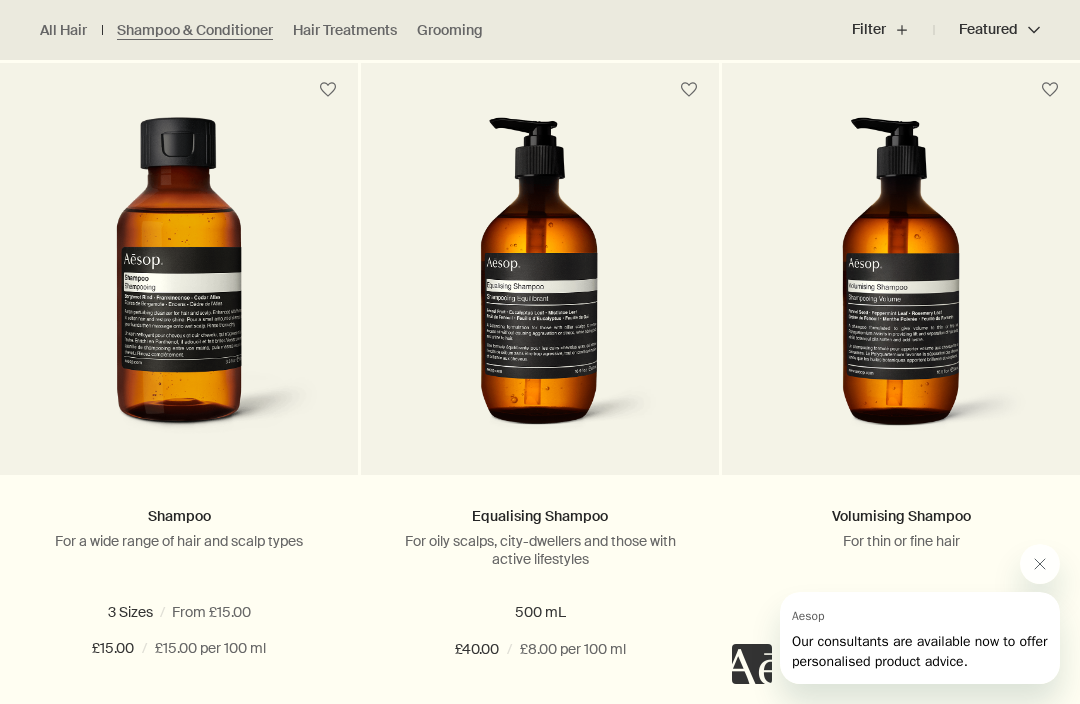 click on "Add Add to your cart" at bounding box center [179, 722] 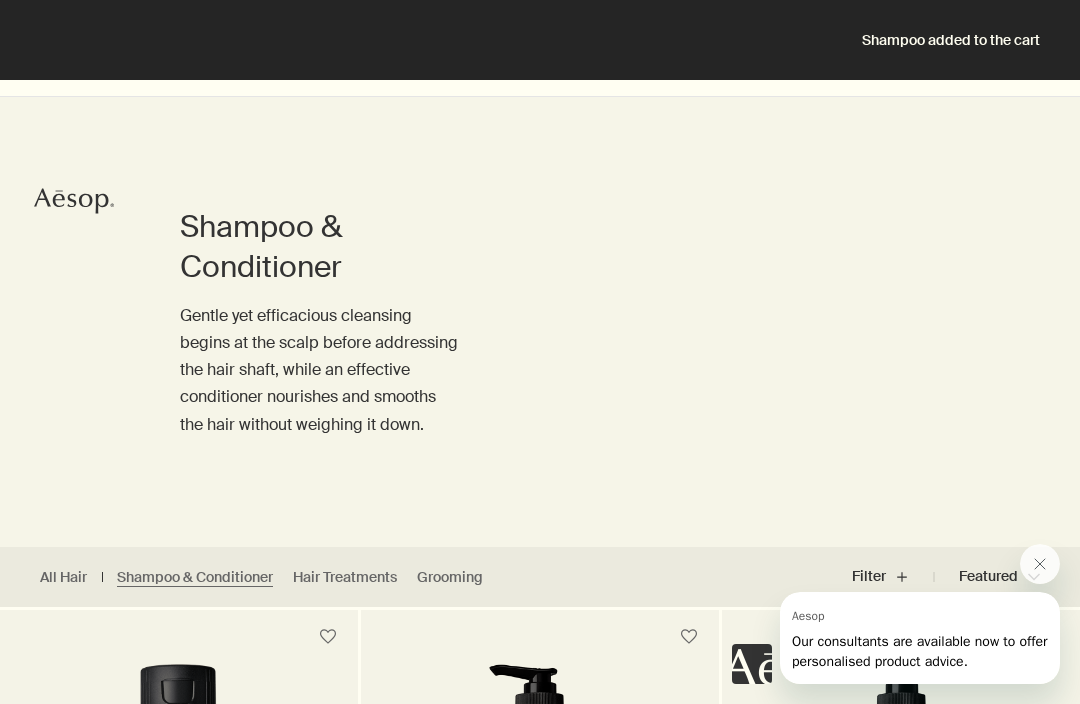 scroll, scrollTop: 0, scrollLeft: 0, axis: both 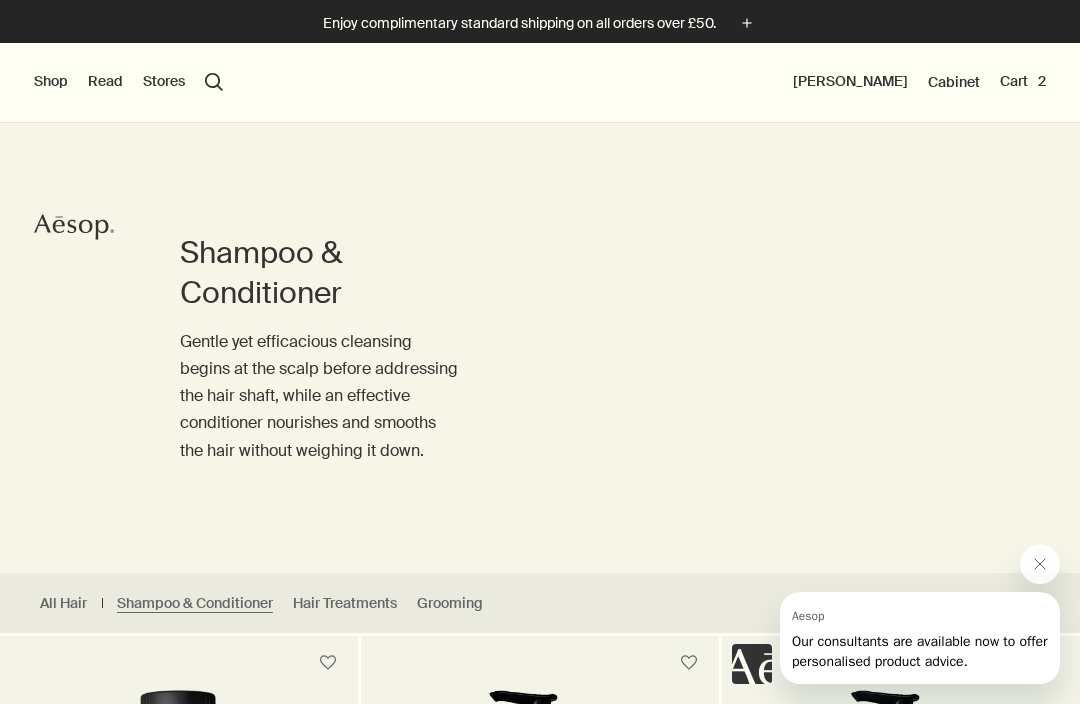 click on "Cart 2" at bounding box center (1023, 82) 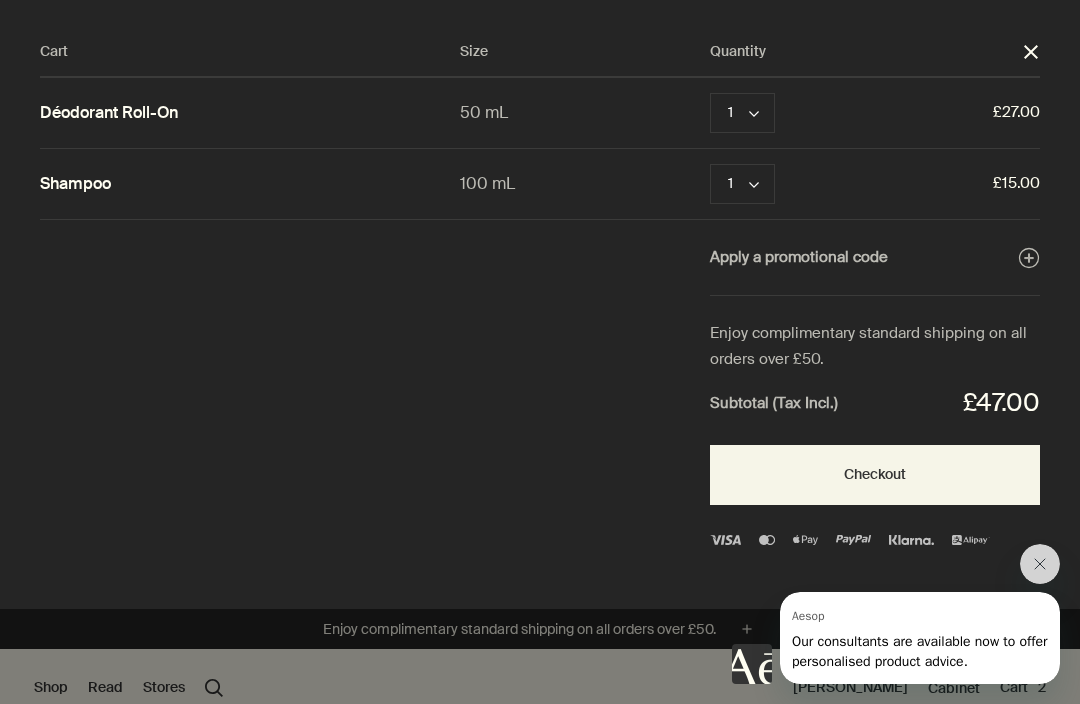 click on "Checkout" at bounding box center (875, 475) 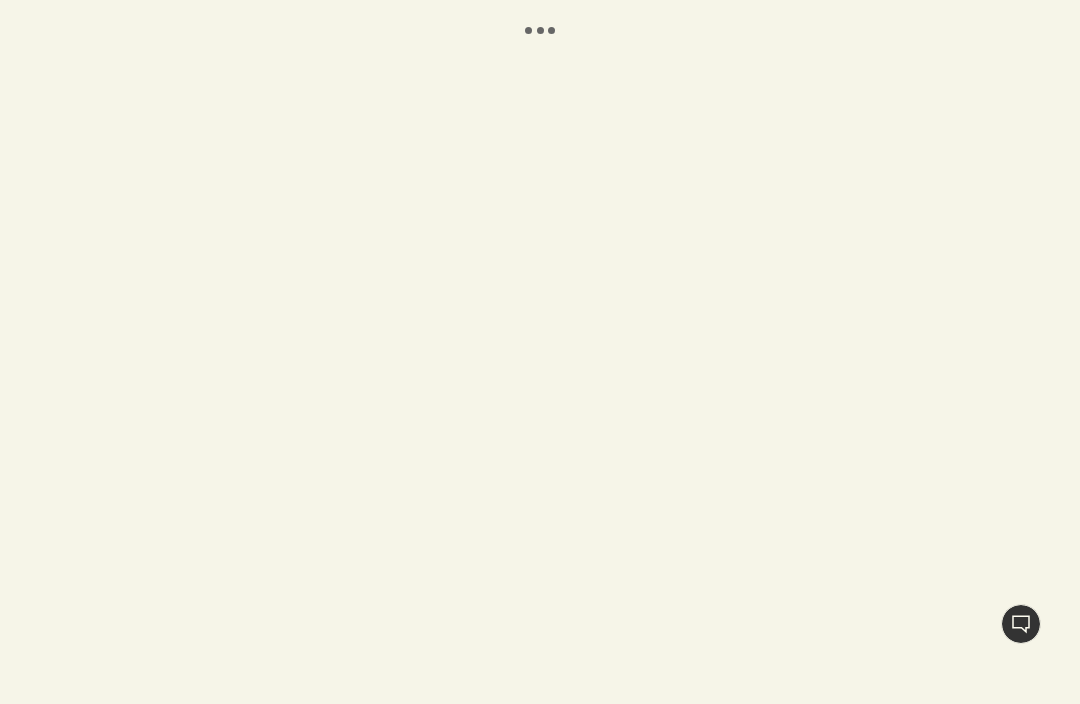 scroll, scrollTop: 0, scrollLeft: 0, axis: both 